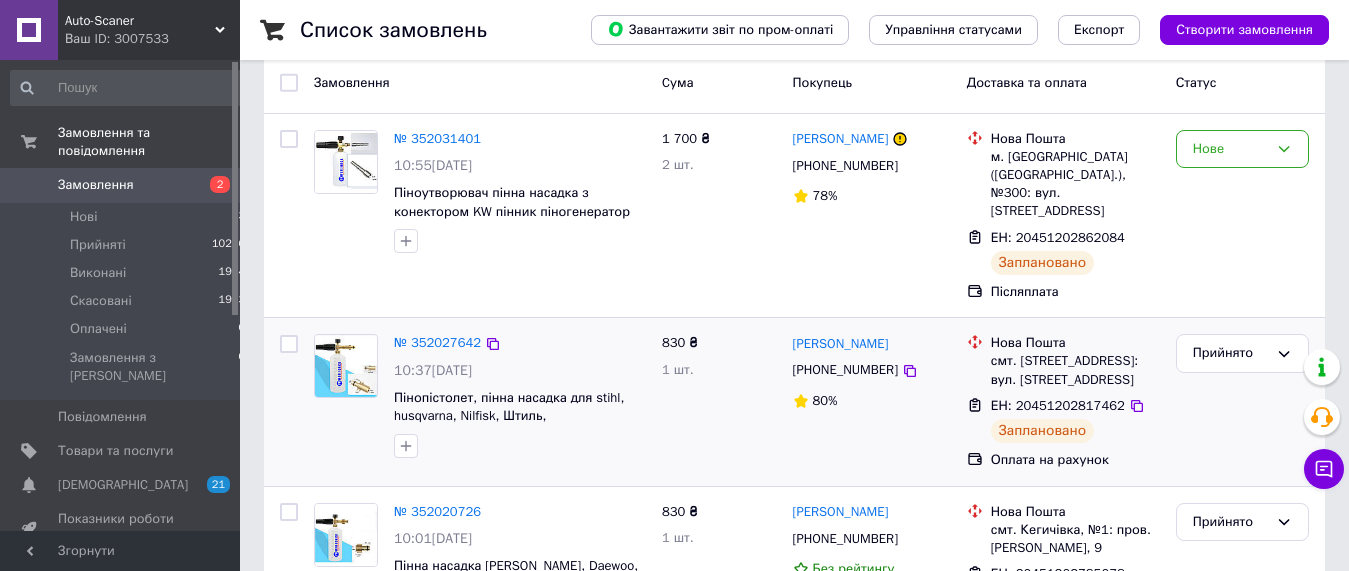 scroll, scrollTop: 102, scrollLeft: 0, axis: vertical 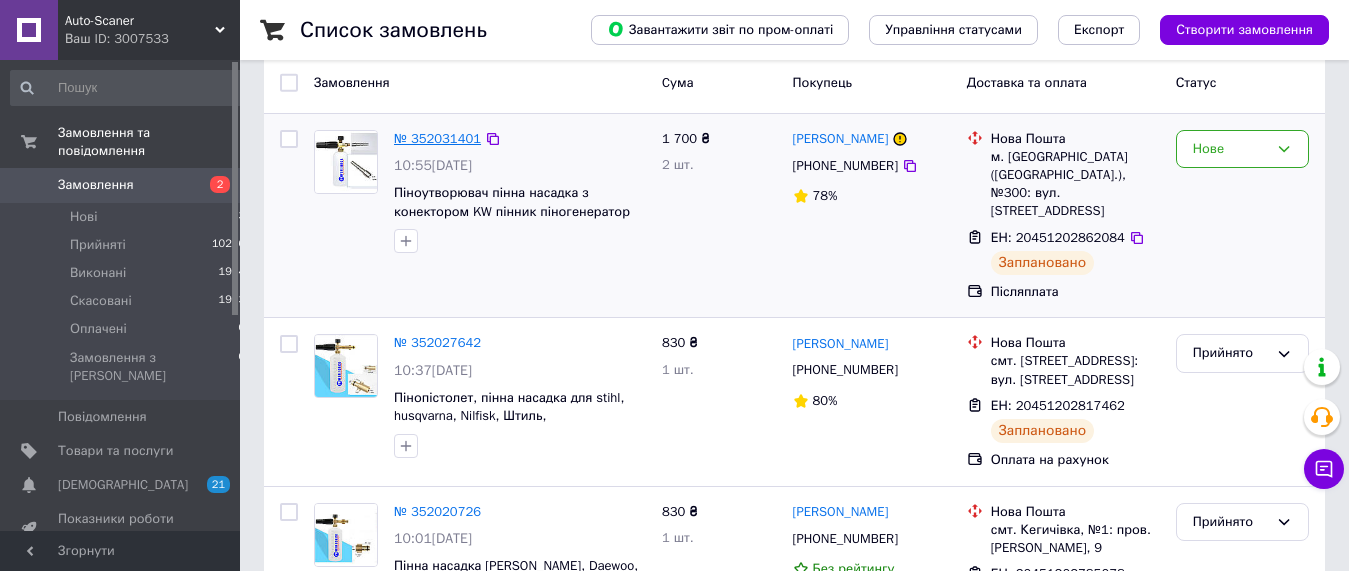 click on "№ 352031401" at bounding box center [437, 138] 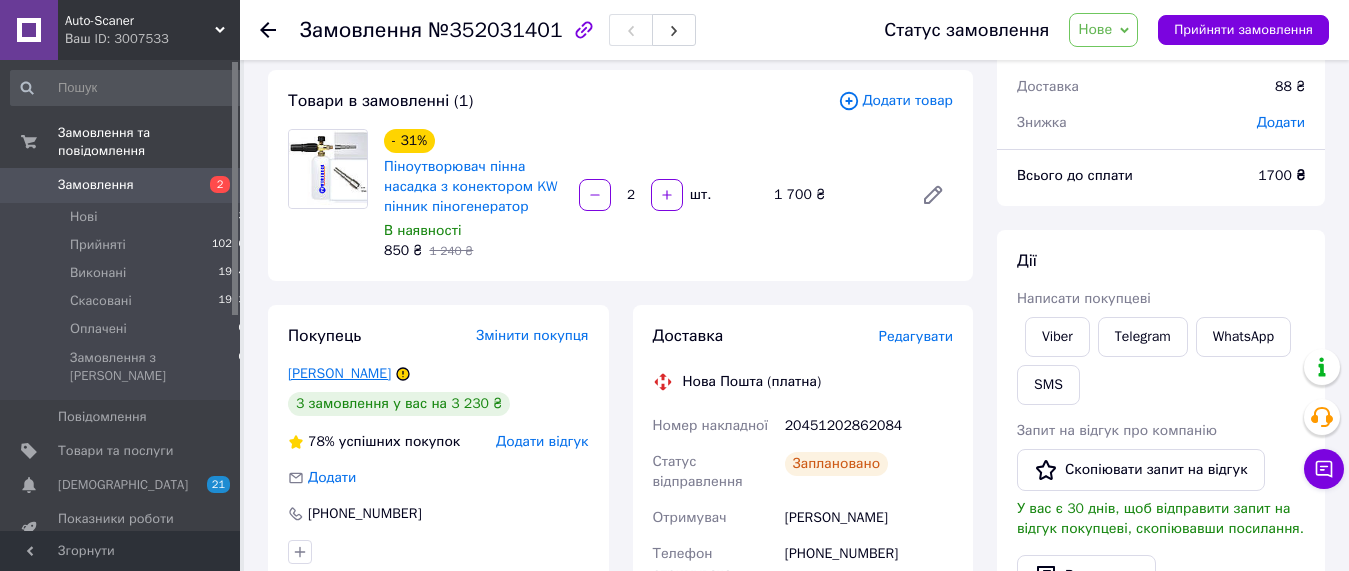 click on "[PERSON_NAME]" at bounding box center (339, 373) 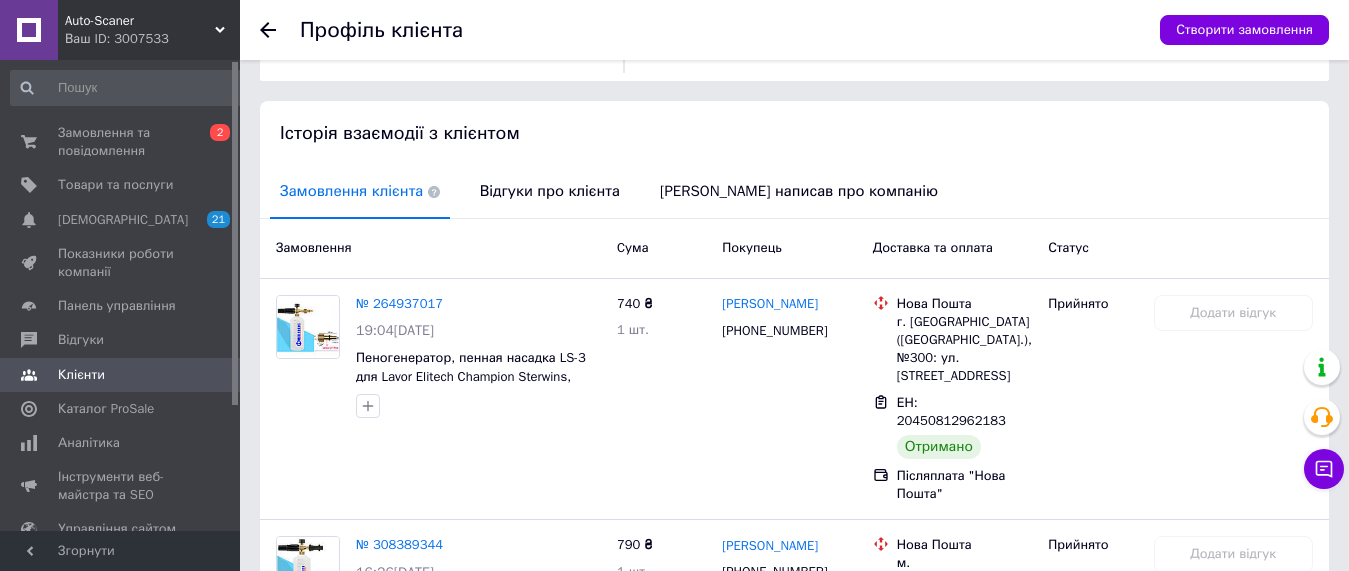 scroll, scrollTop: 102, scrollLeft: 0, axis: vertical 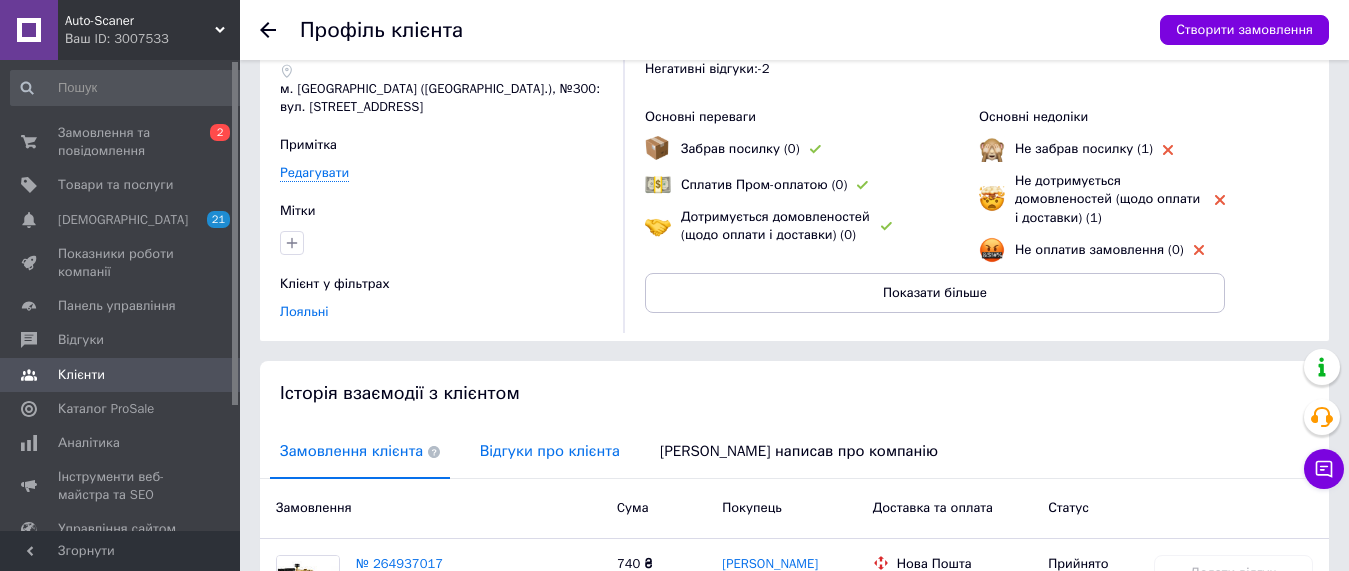 drag, startPoint x: 545, startPoint y: 441, endPoint x: 554, endPoint y: 425, distance: 18.35756 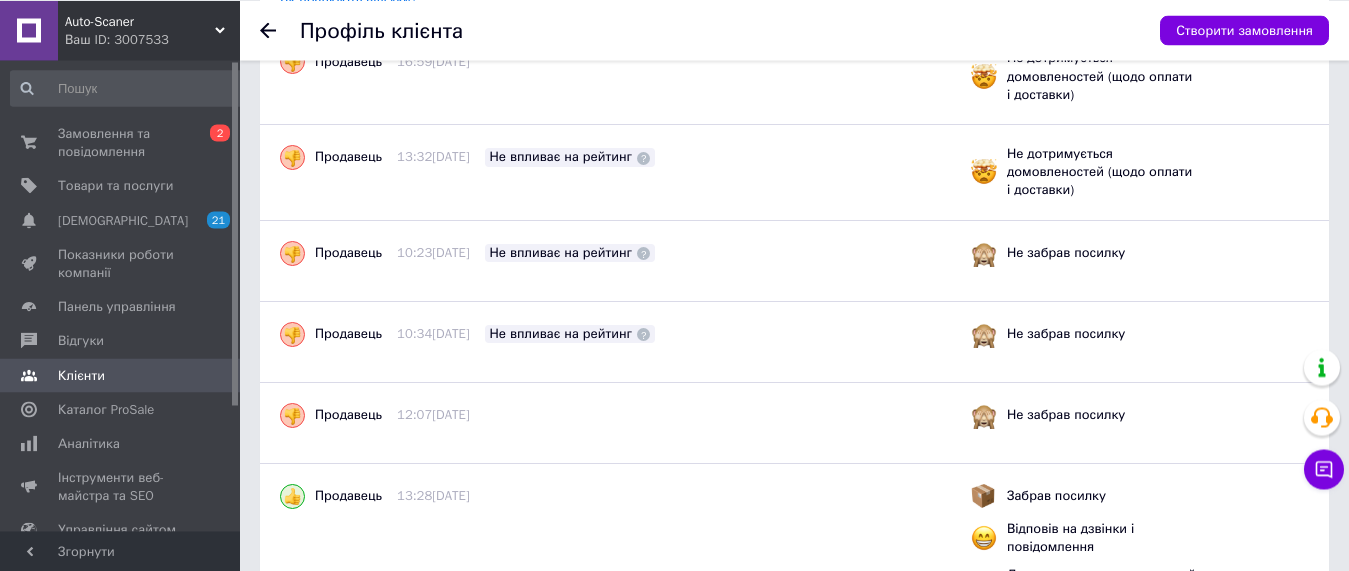scroll, scrollTop: 612, scrollLeft: 0, axis: vertical 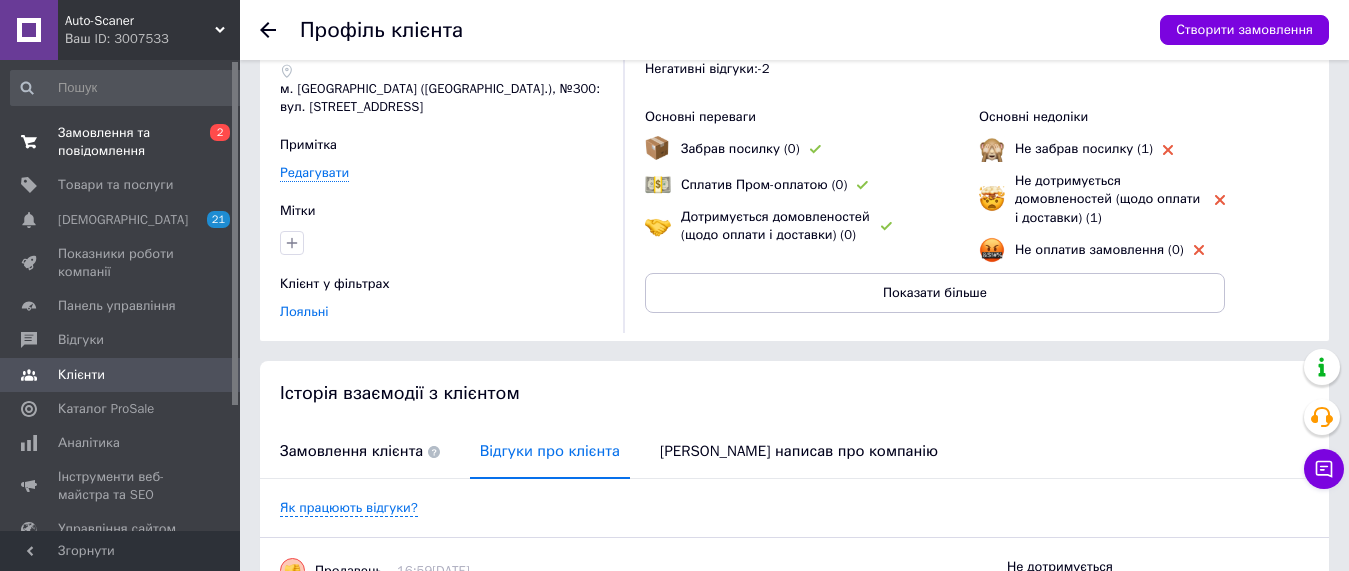click on "Замовлення та повідомлення" at bounding box center [121, 142] 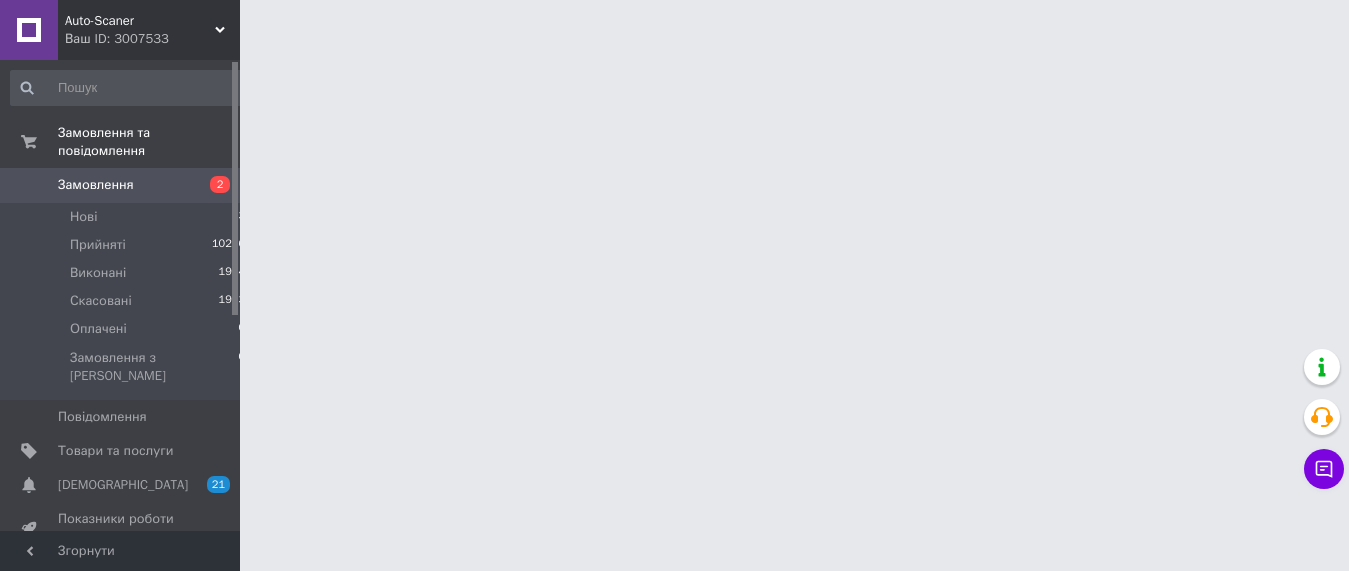 scroll, scrollTop: 0, scrollLeft: 0, axis: both 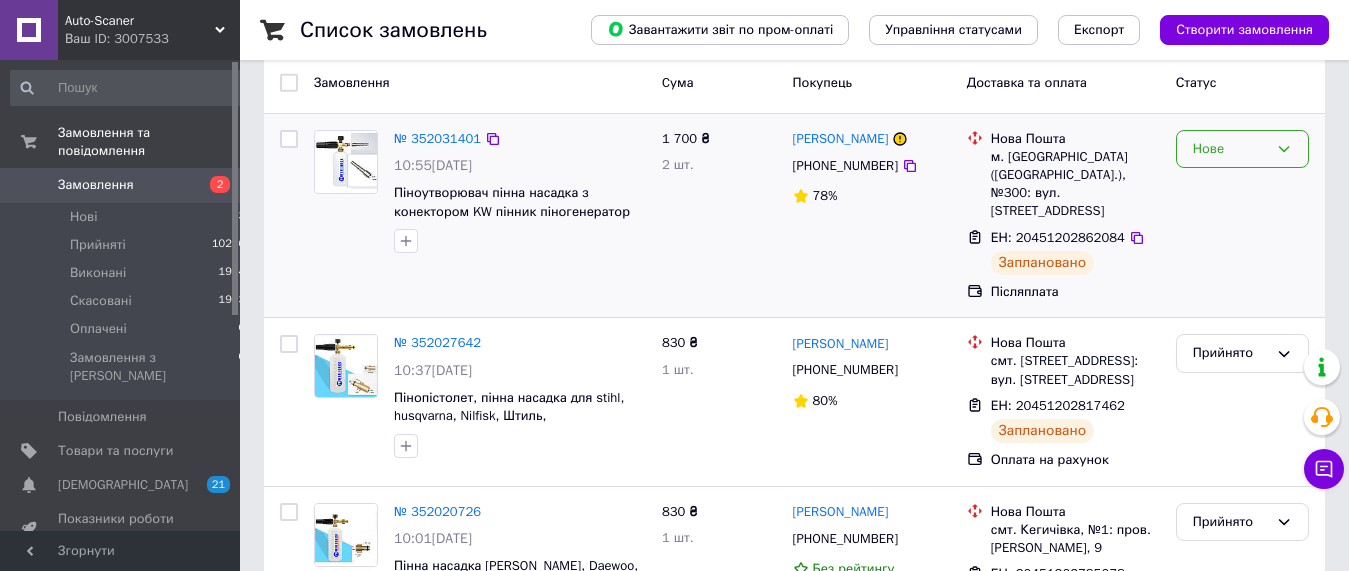 click on "Нове" at bounding box center (1230, 149) 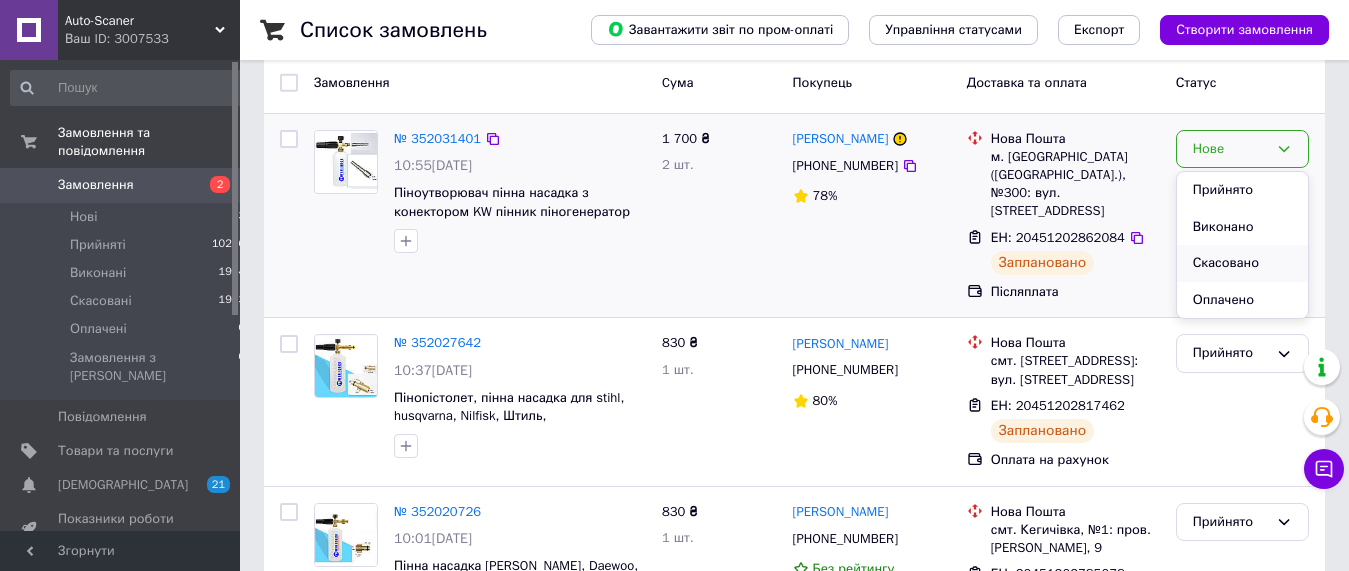 click on "Скасовано" at bounding box center [1242, 263] 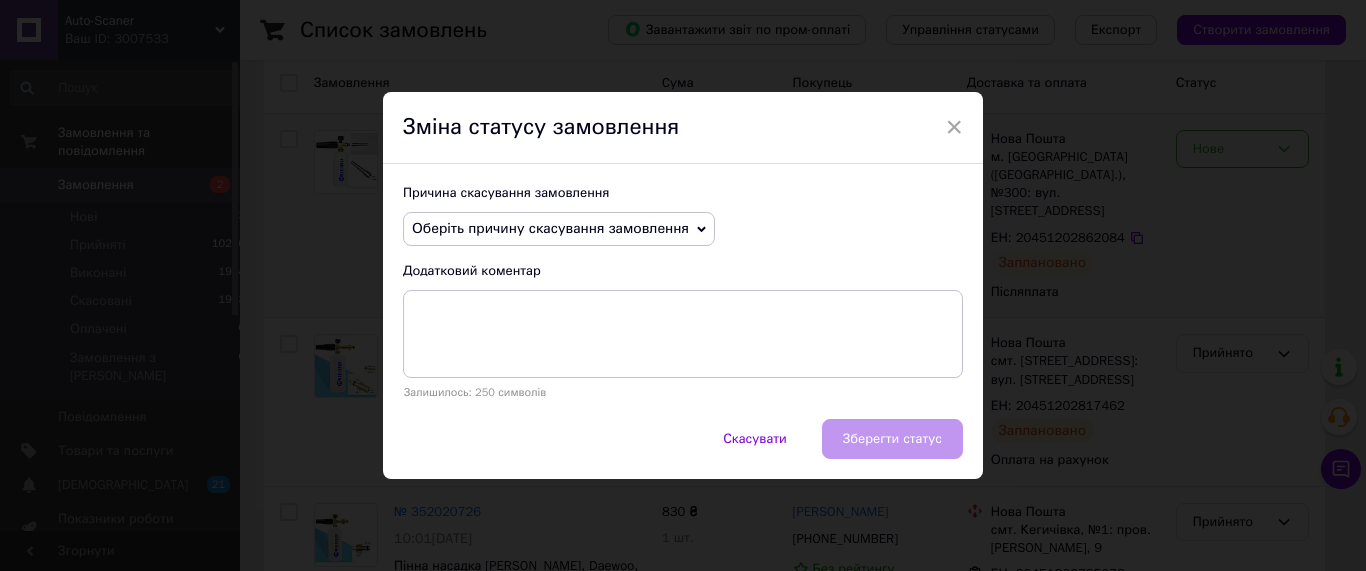 drag, startPoint x: 538, startPoint y: 236, endPoint x: 537, endPoint y: 385, distance: 149.00336 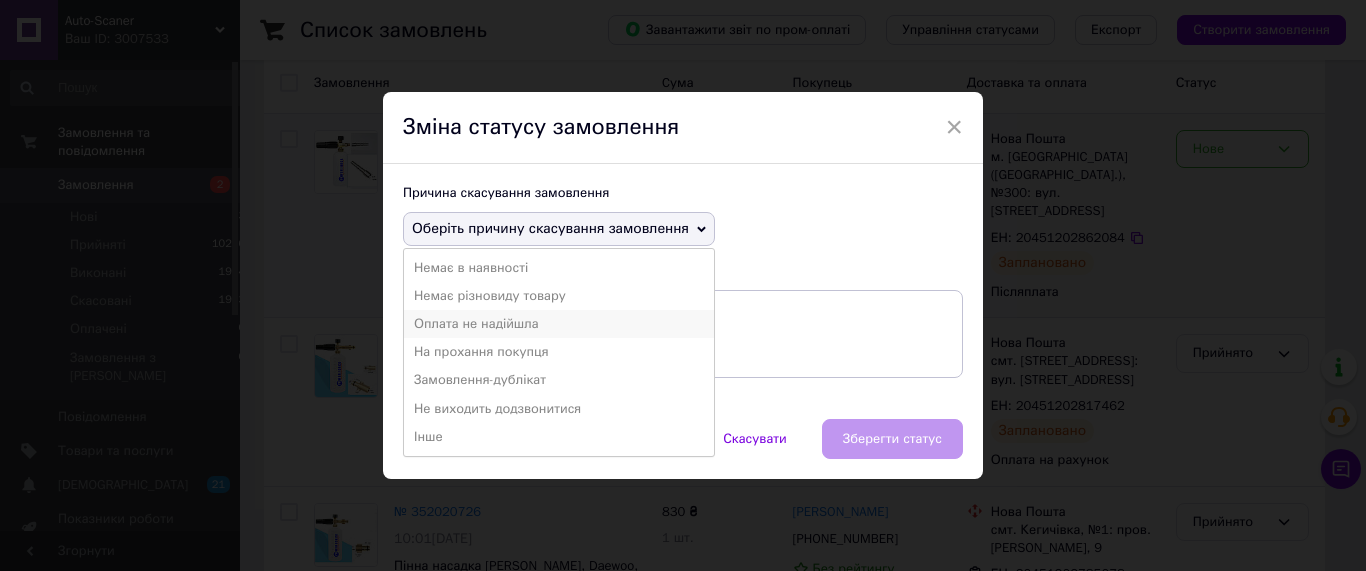 click on "Оплата не надійшла" at bounding box center [559, 324] 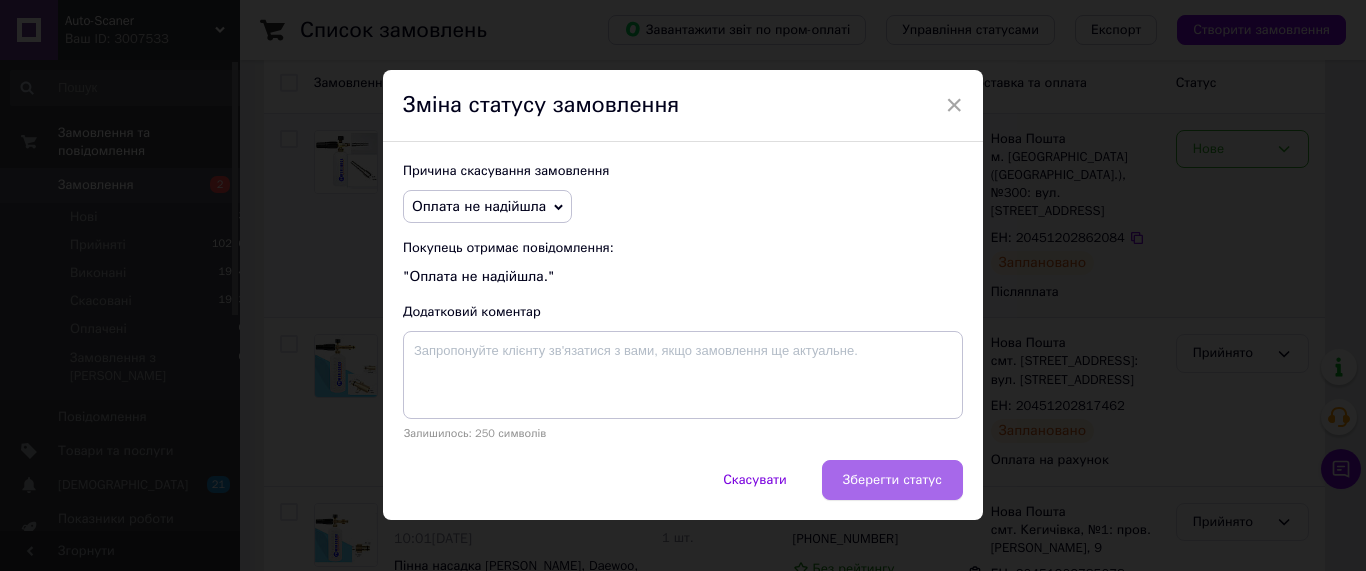 click on "Зберегти статус" at bounding box center [892, 480] 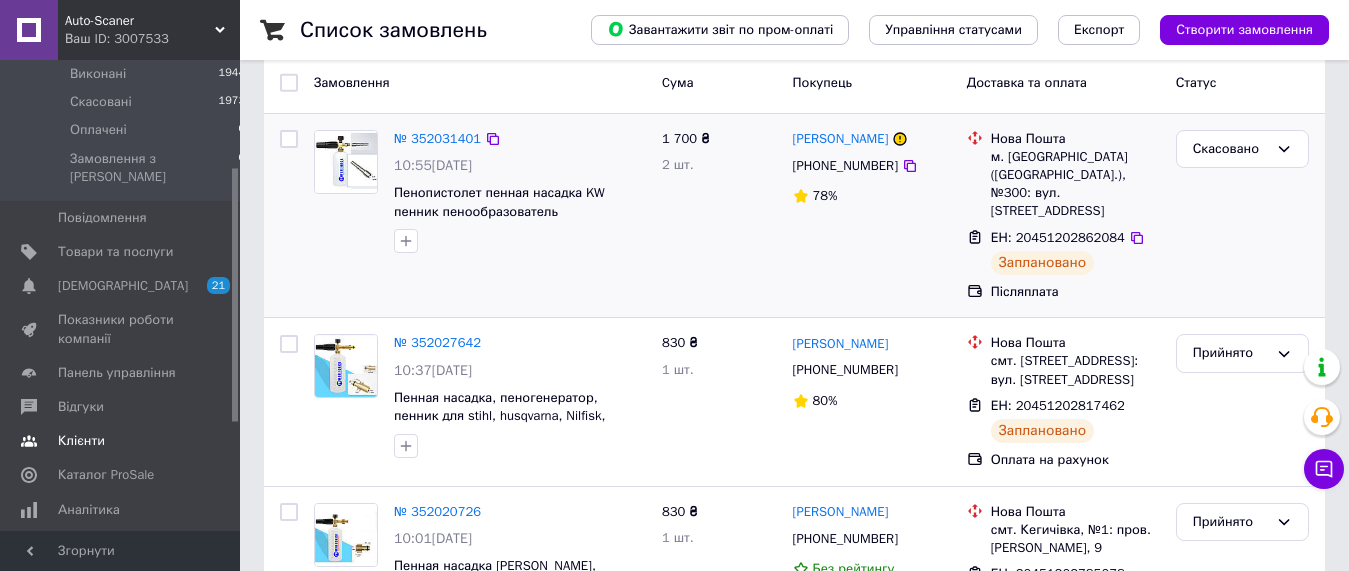 scroll, scrollTop: 204, scrollLeft: 0, axis: vertical 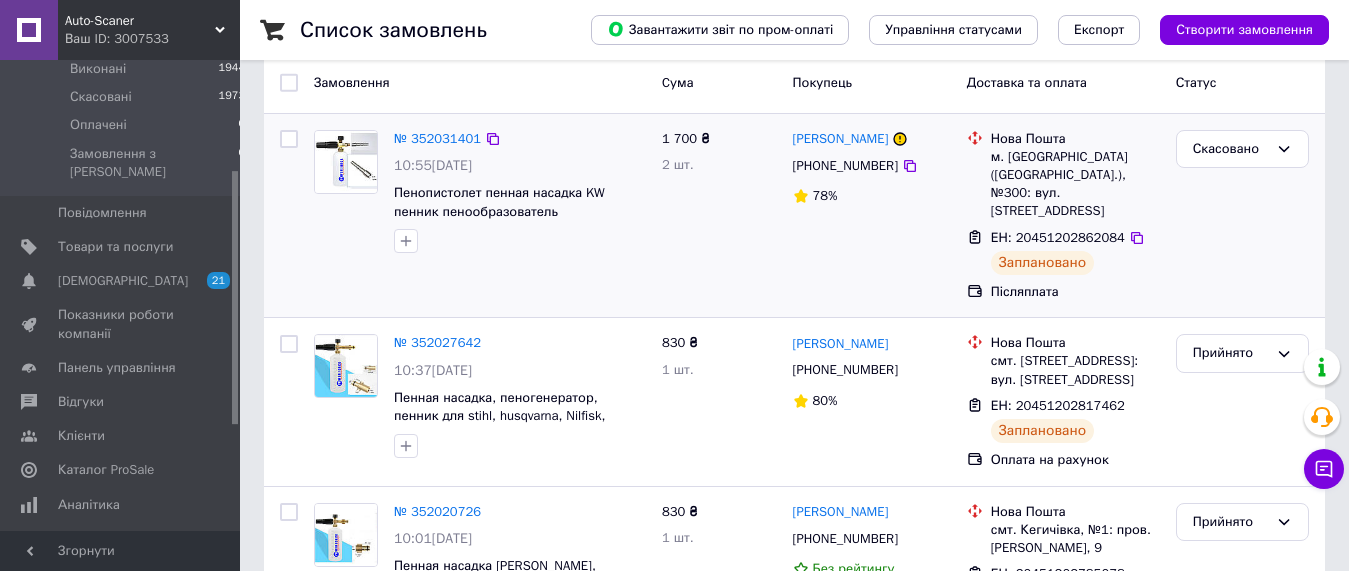 click on "Клієнти" at bounding box center [81, 436] 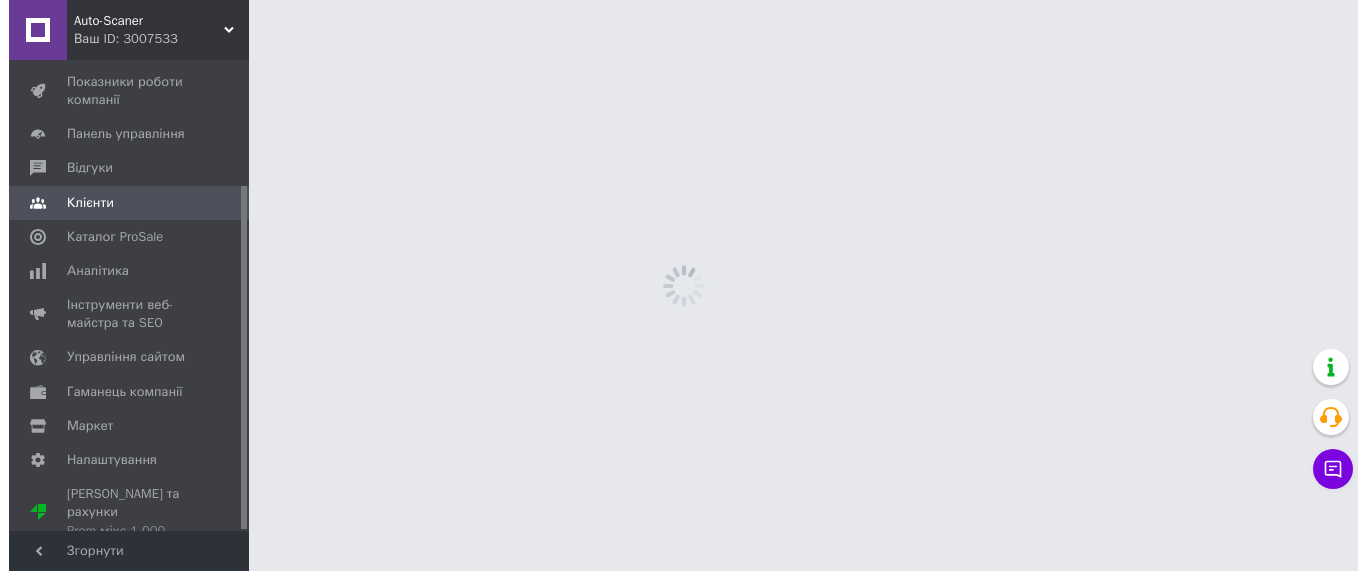 scroll, scrollTop: 0, scrollLeft: 0, axis: both 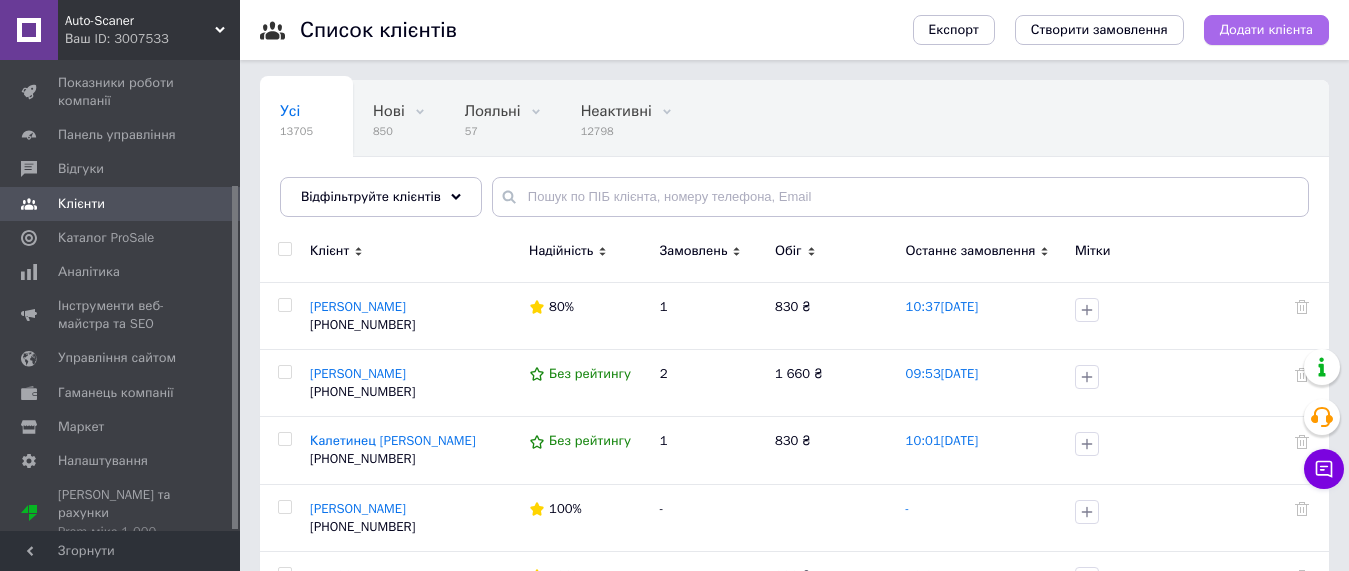 click on "Додати клієнта" at bounding box center [1266, 30] 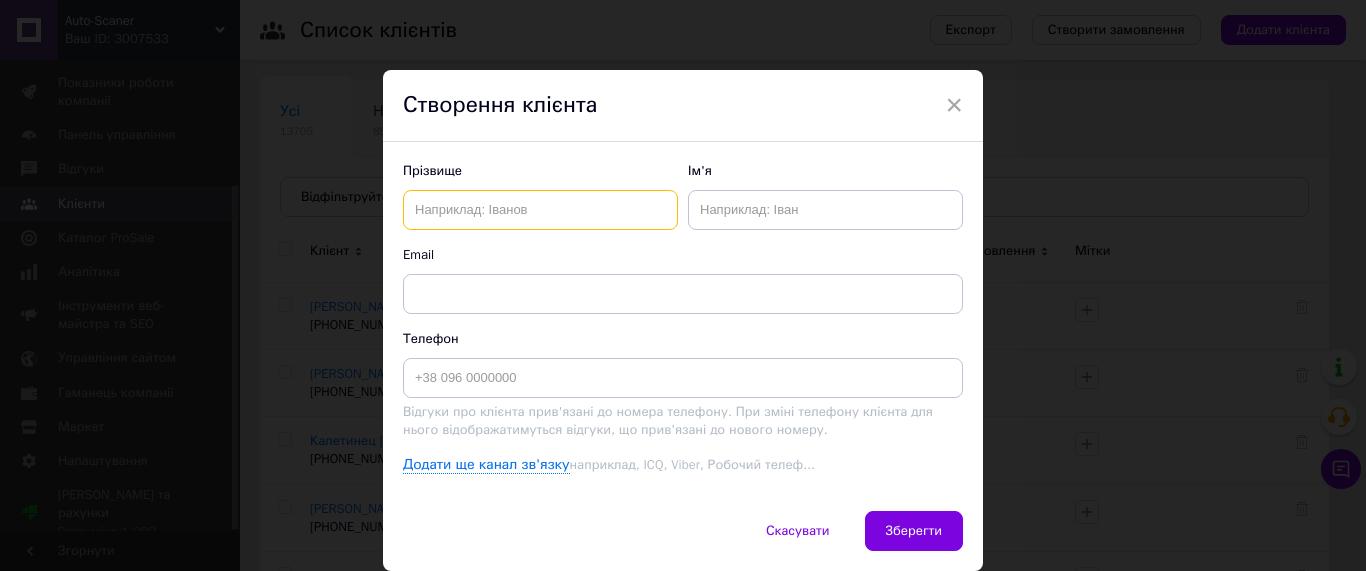 click at bounding box center (540, 210) 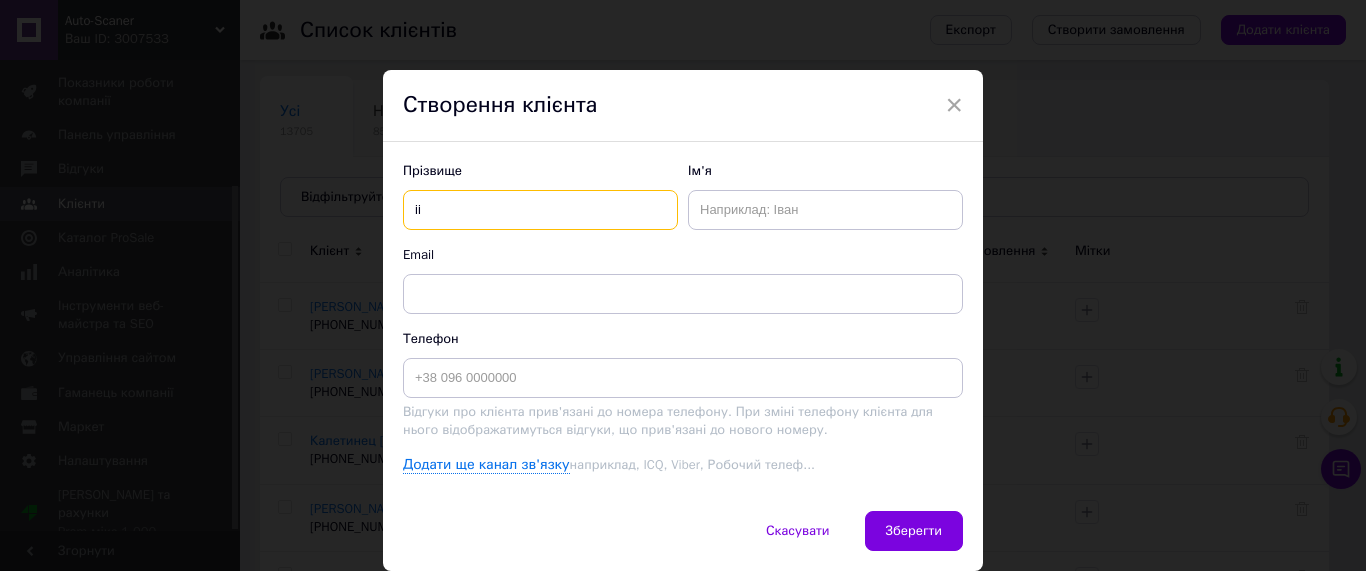 drag, startPoint x: 502, startPoint y: 210, endPoint x: 402, endPoint y: 210, distance: 100 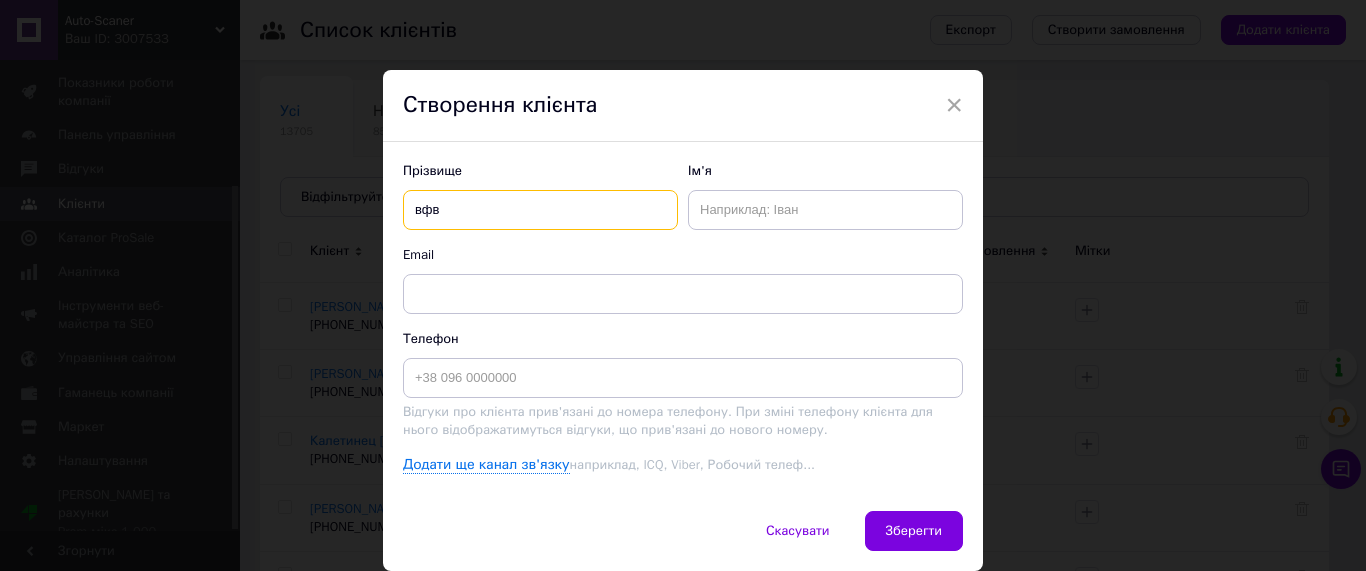type on "вфв" 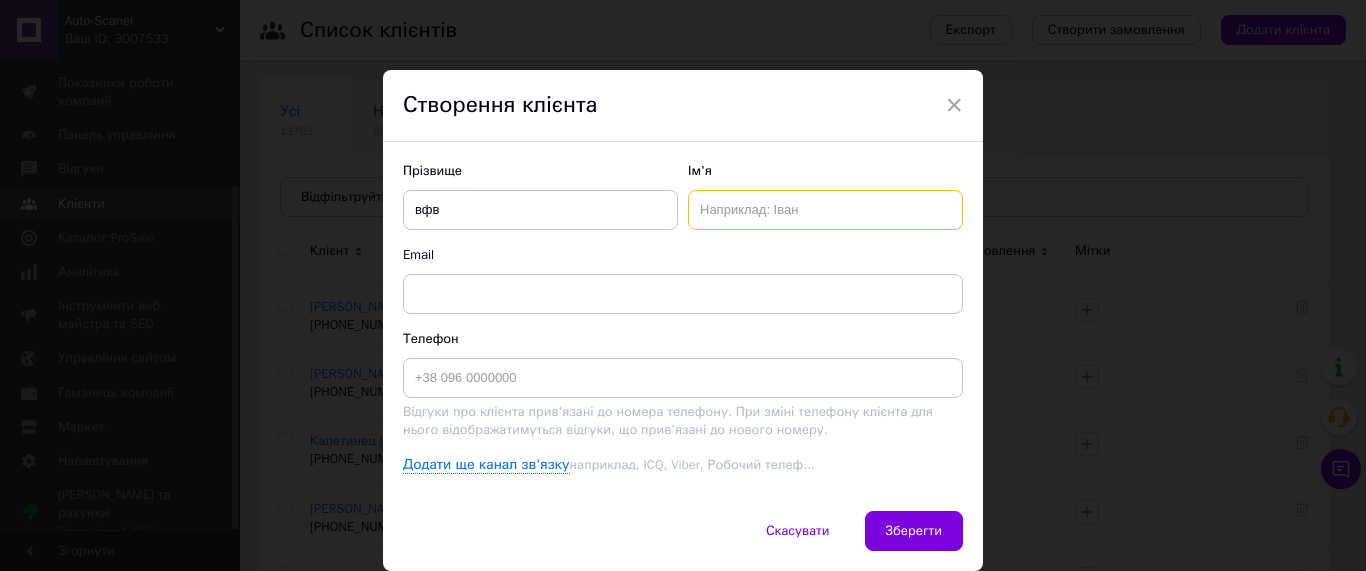 click at bounding box center [825, 210] 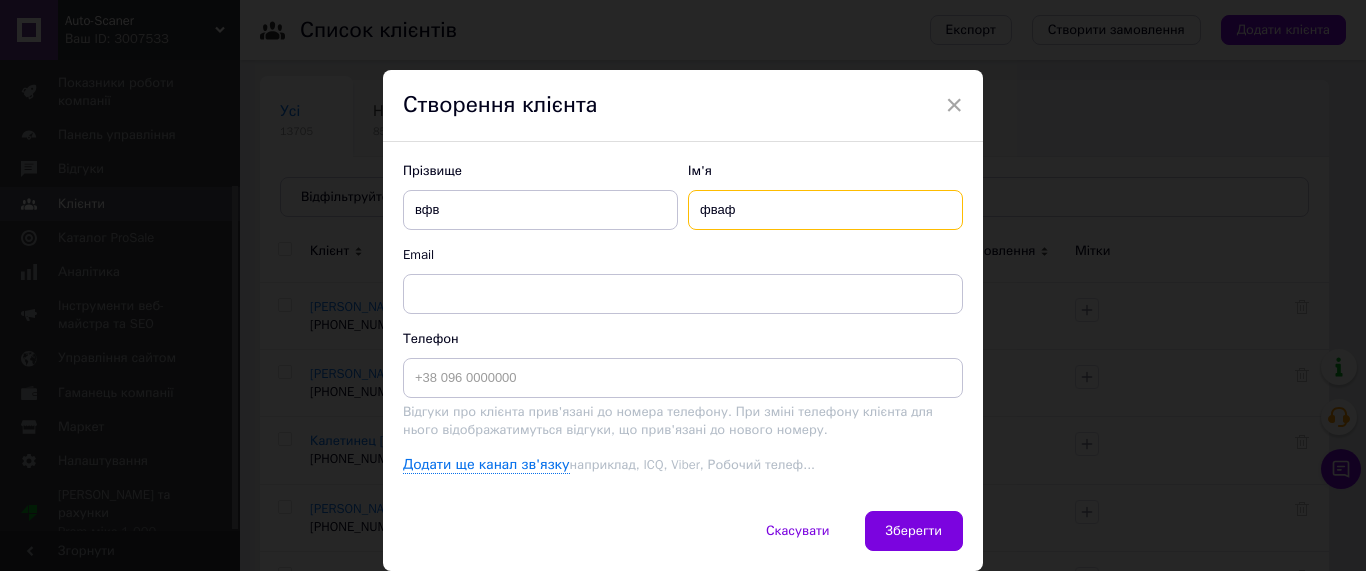 type on "фваф" 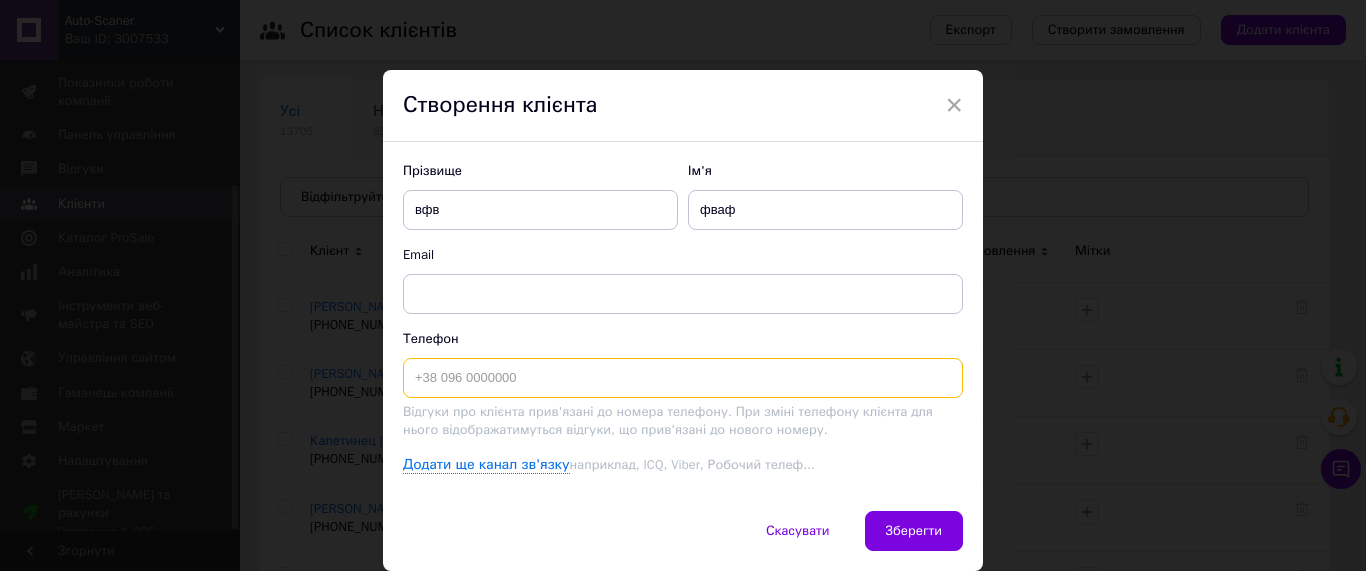 click at bounding box center (683, 378) 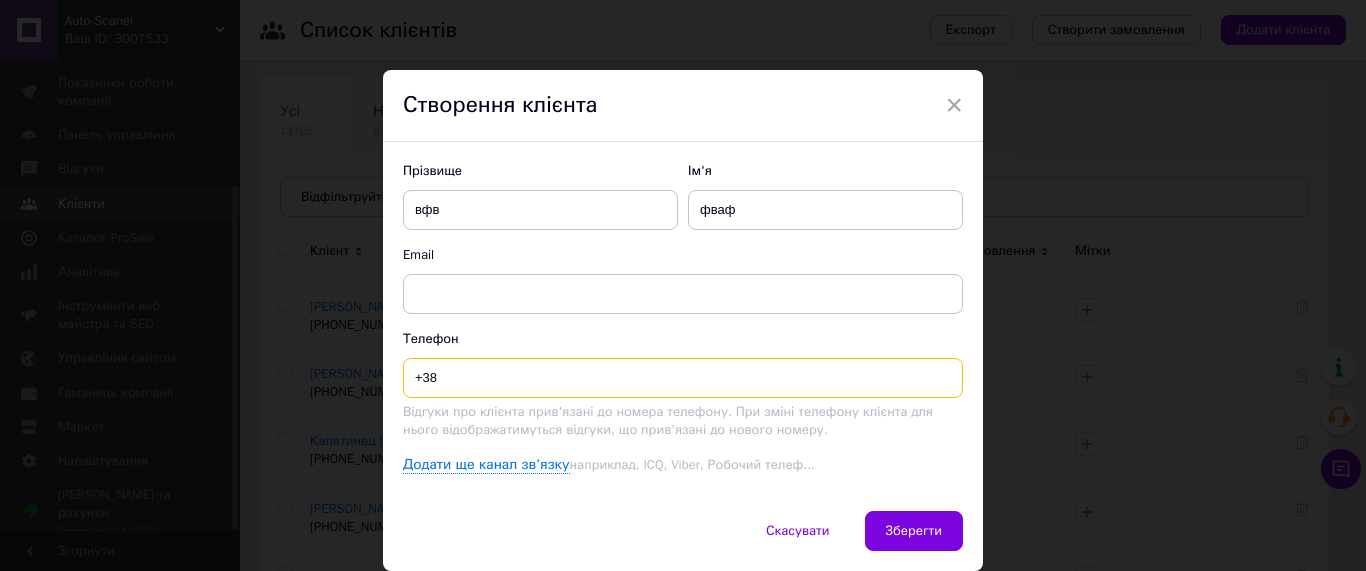paste on "0667929879" 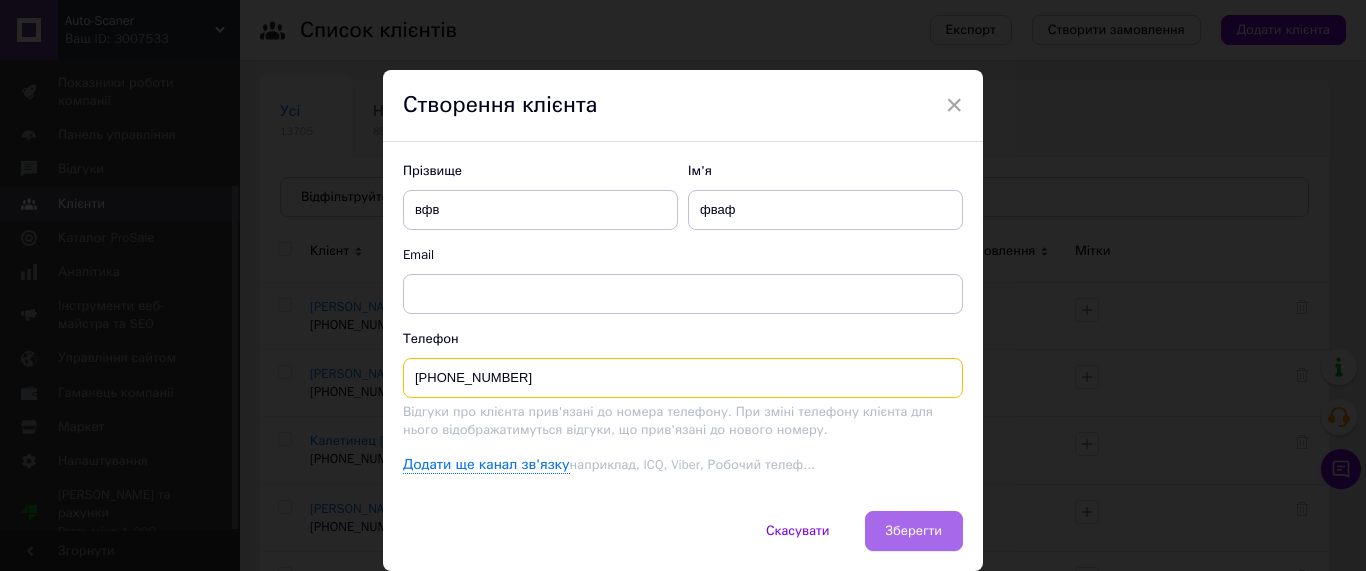 type on "[PHONE_NUMBER]" 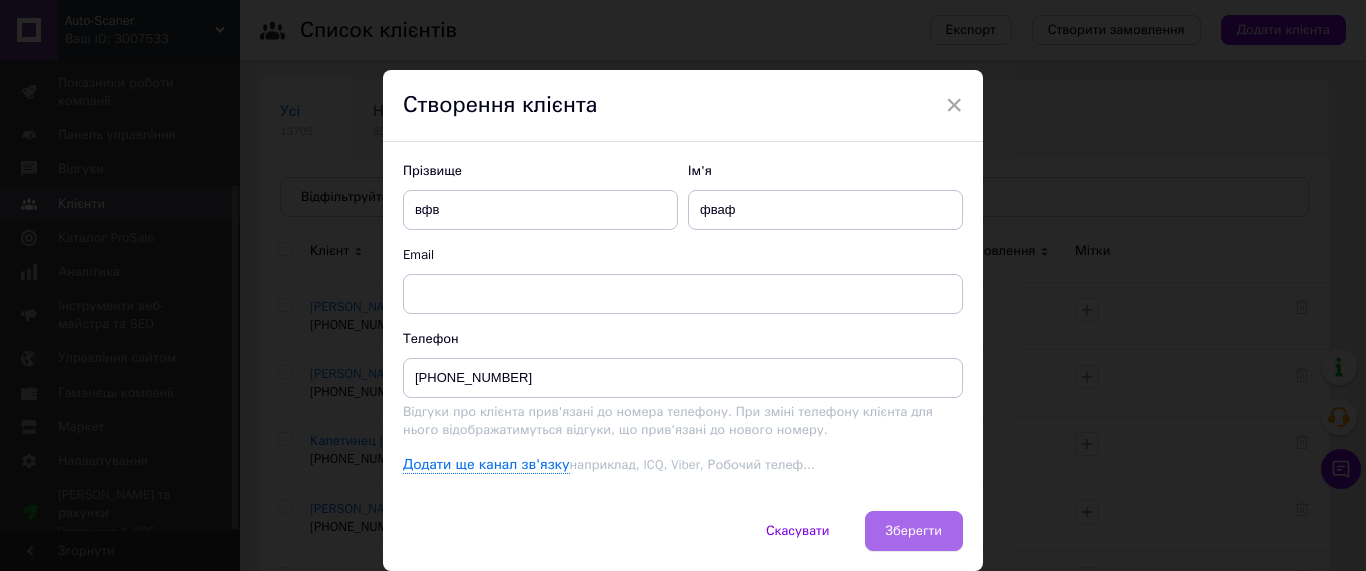 click on "Зберегти" at bounding box center (914, 531) 